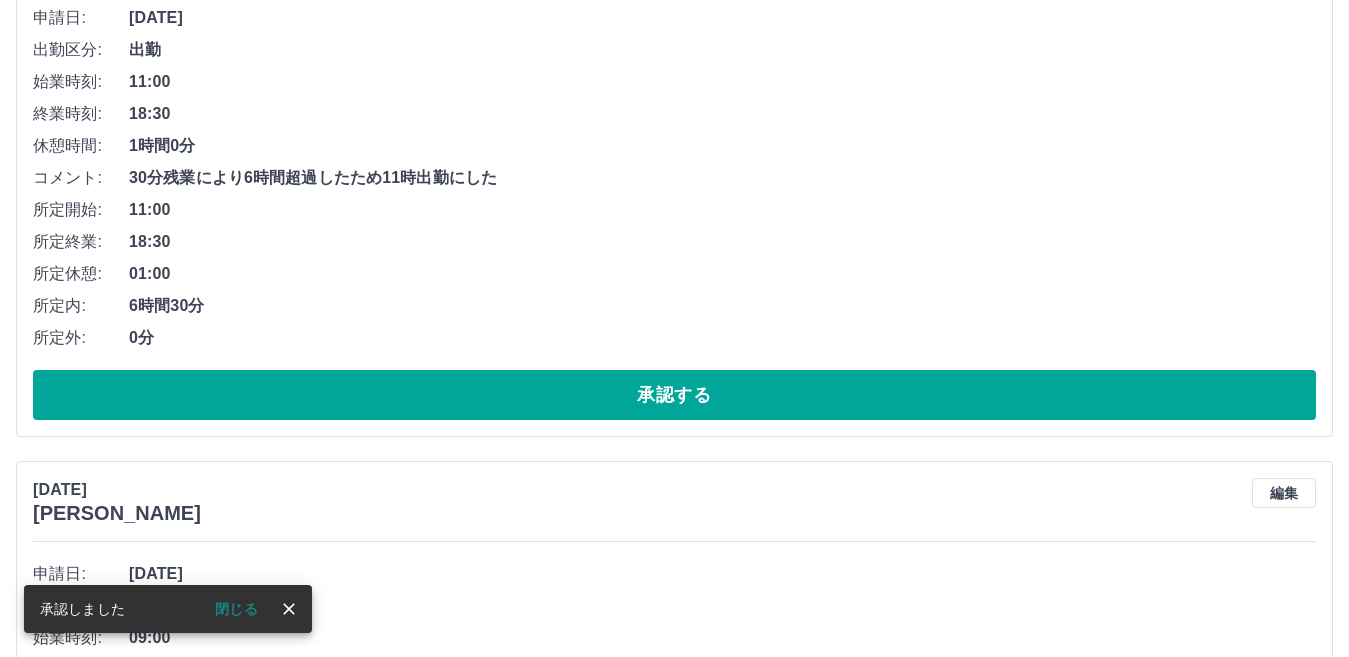 scroll, scrollTop: 1444, scrollLeft: 0, axis: vertical 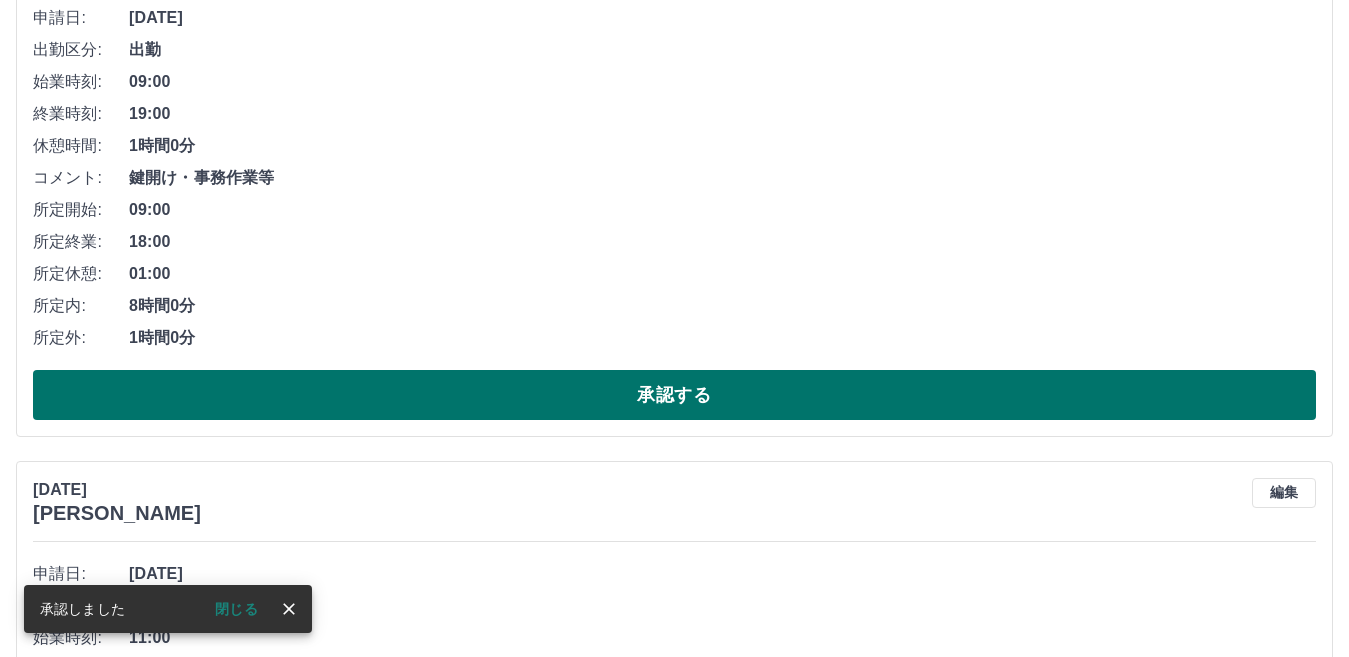 drag, startPoint x: 585, startPoint y: 397, endPoint x: 580, endPoint y: 387, distance: 11.18034 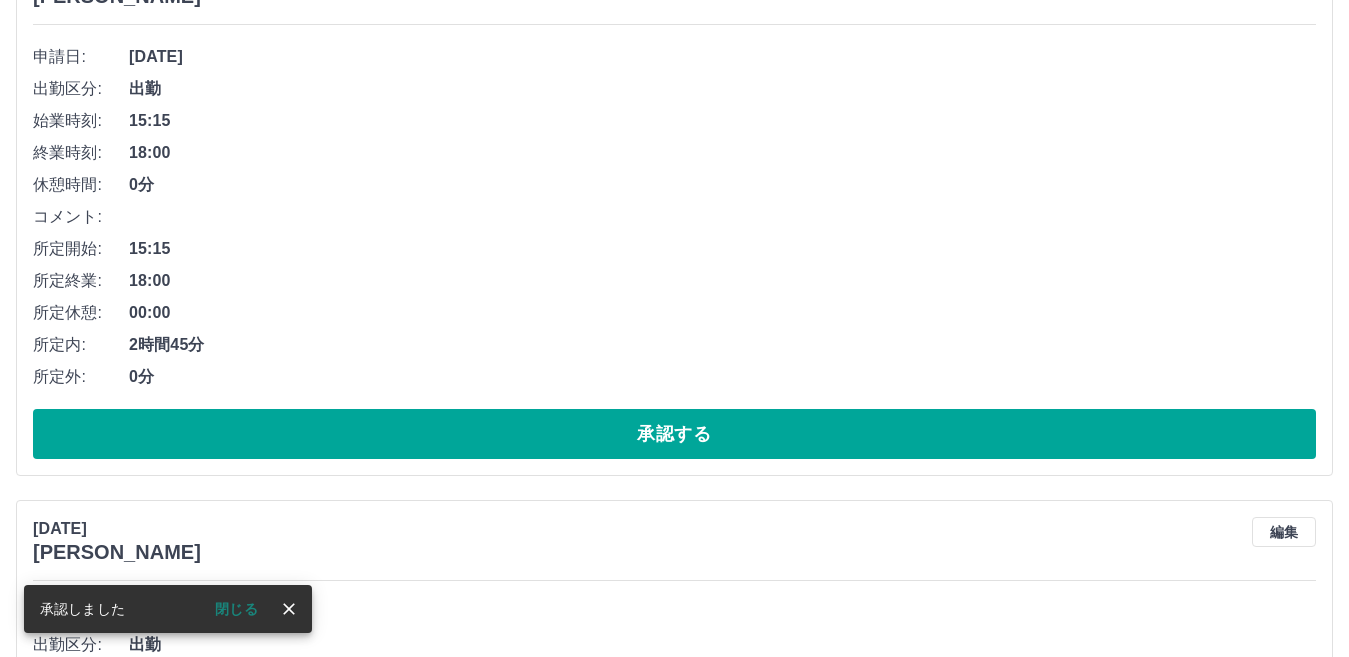 scroll, scrollTop: 0, scrollLeft: 0, axis: both 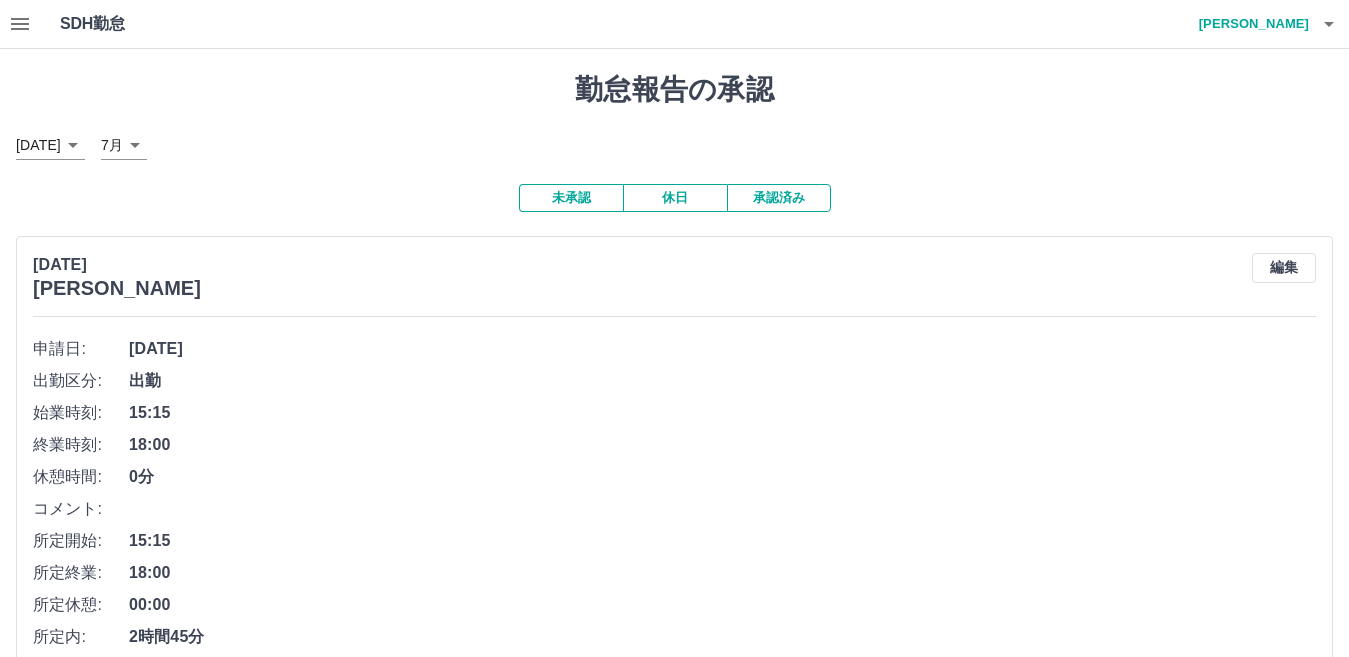 click on "承認済み" at bounding box center [779, 198] 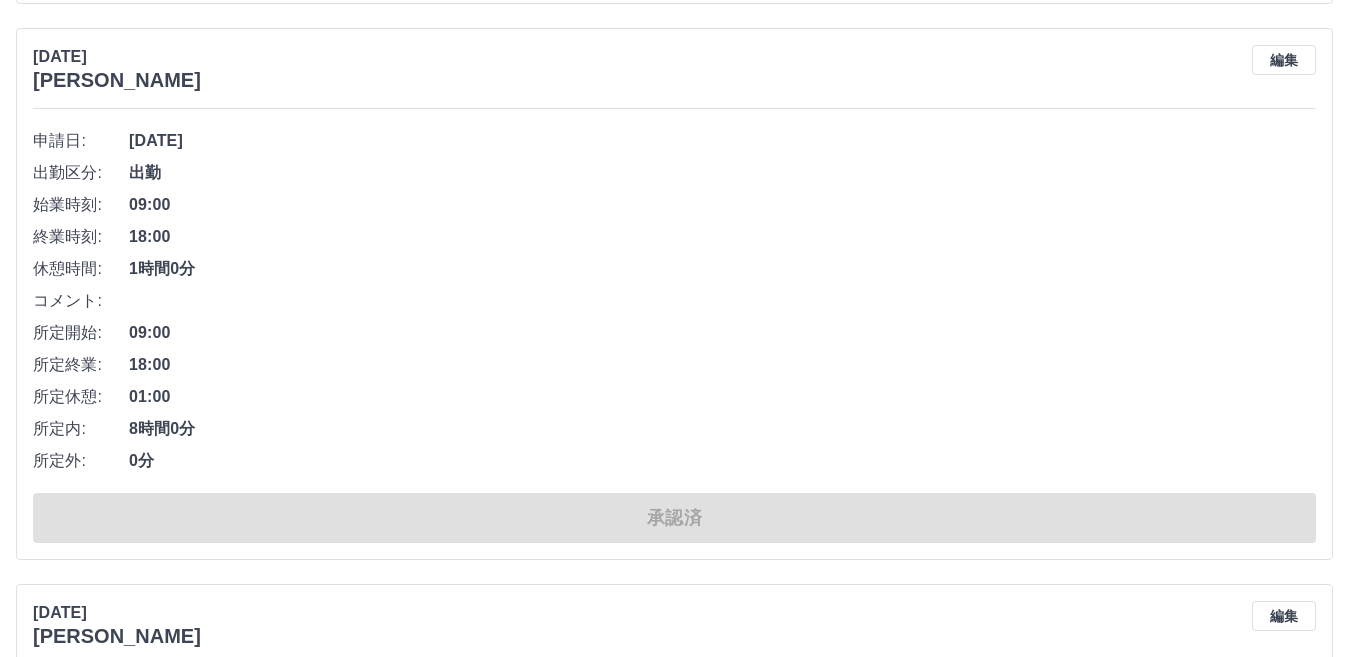 scroll, scrollTop: 800, scrollLeft: 0, axis: vertical 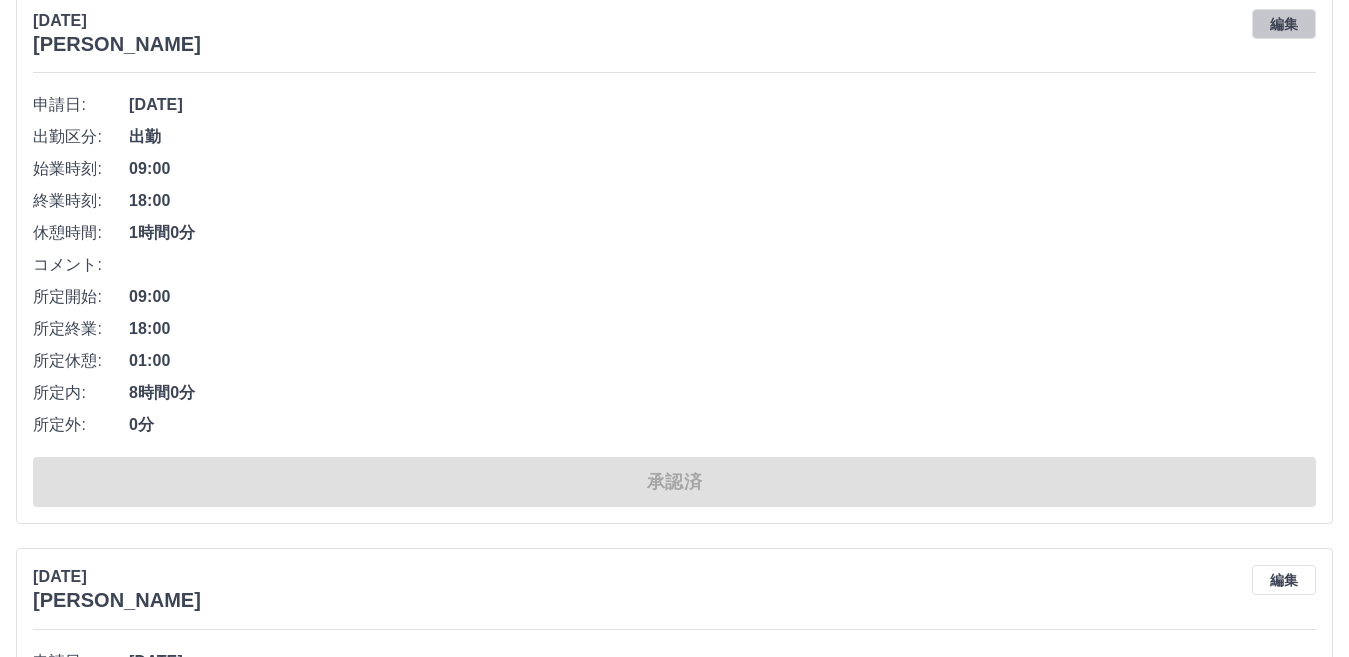 click on "編集" at bounding box center (1284, 24) 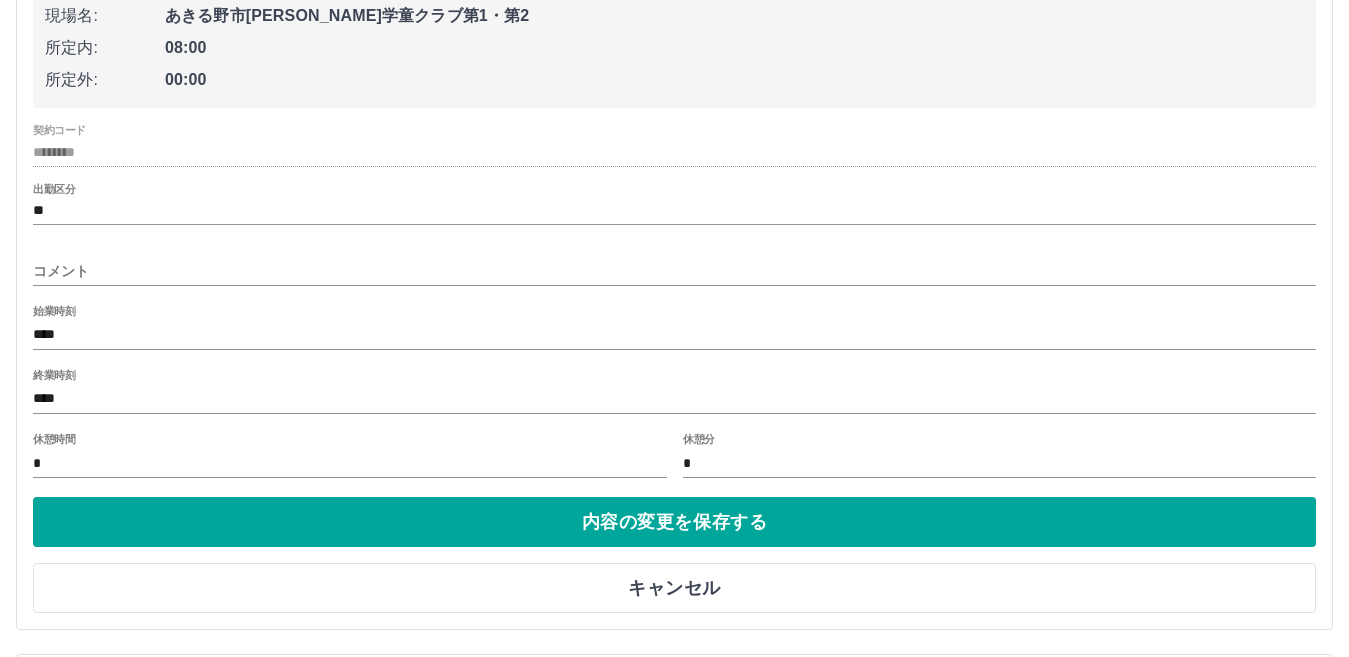 scroll, scrollTop: 1000, scrollLeft: 0, axis: vertical 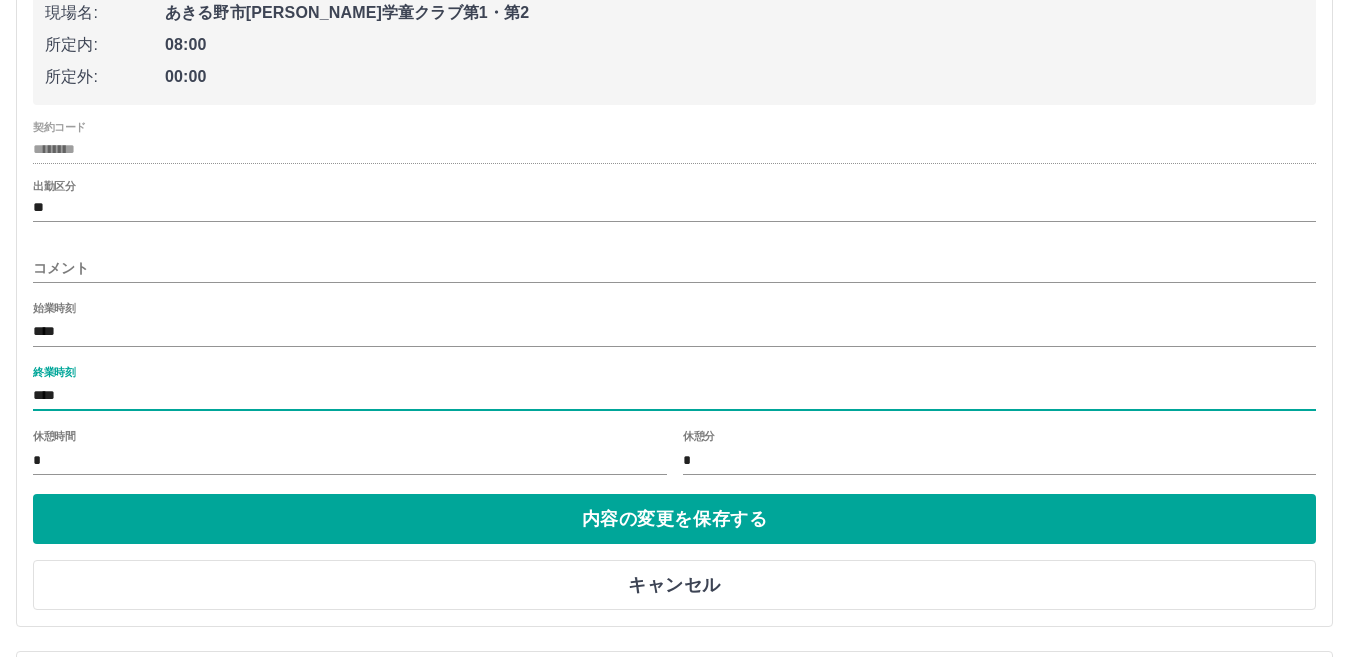 click on "****" at bounding box center (674, 396) 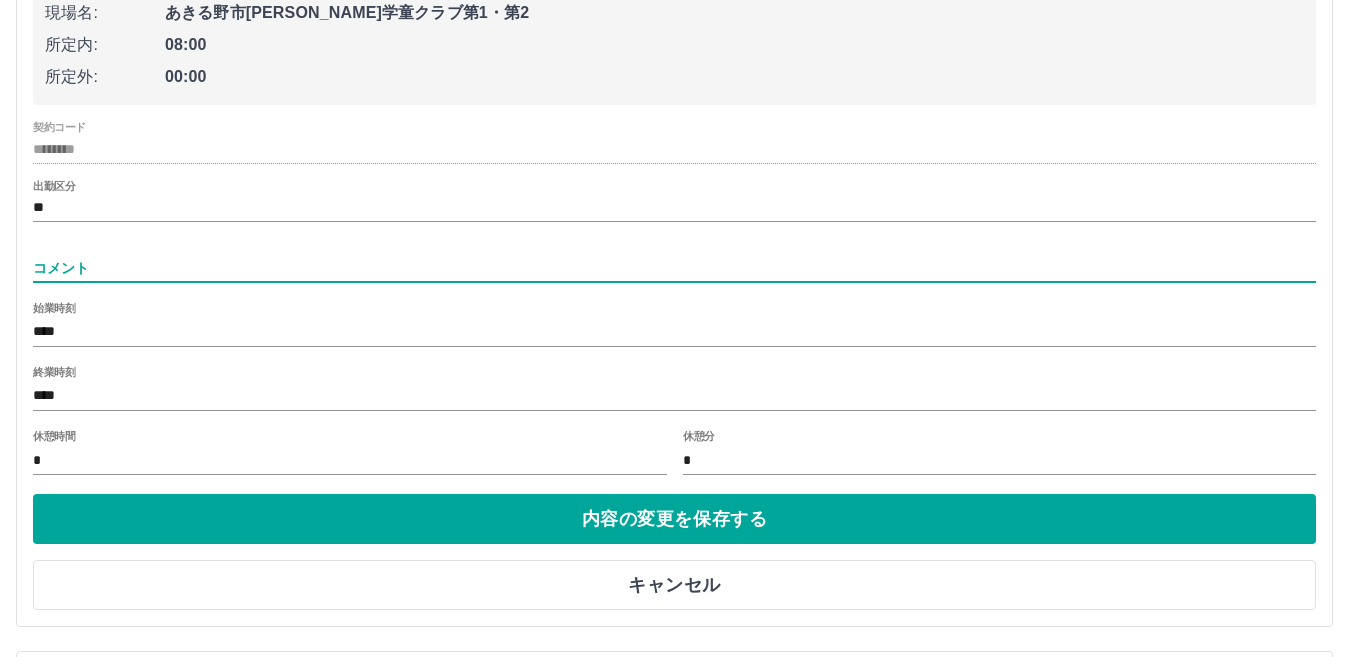 click on "コメント" at bounding box center (674, 268) 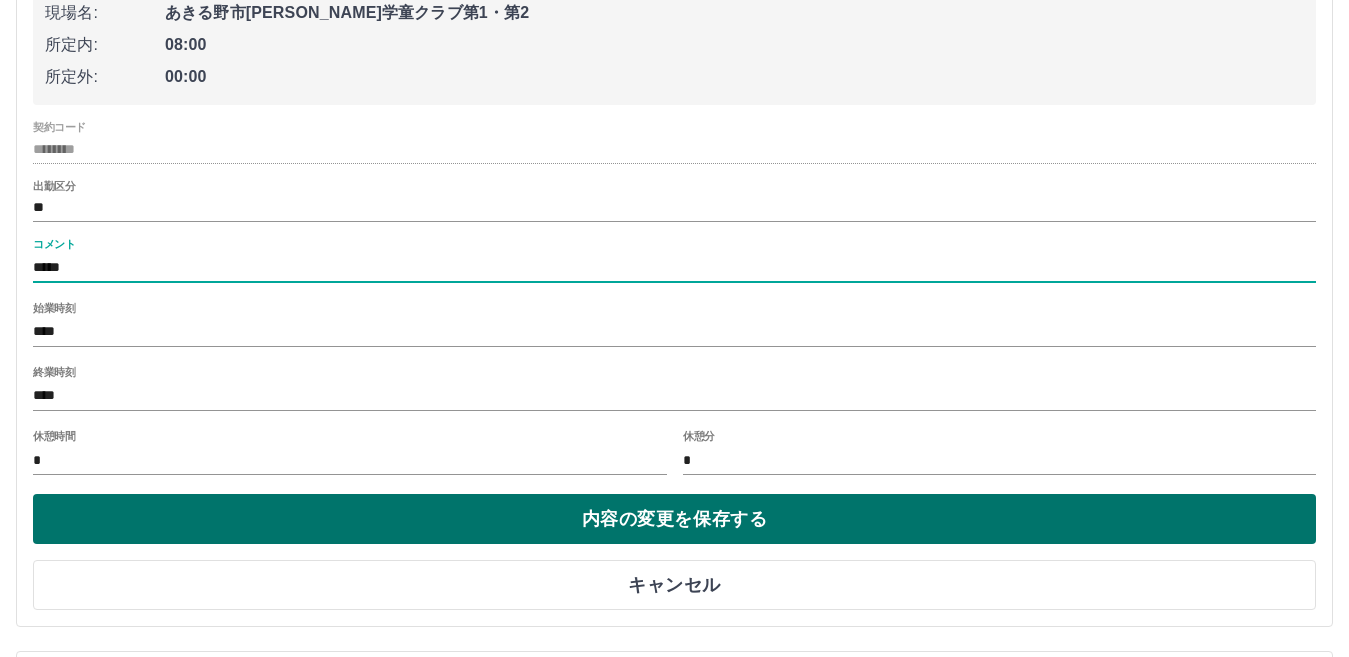 type on "*****" 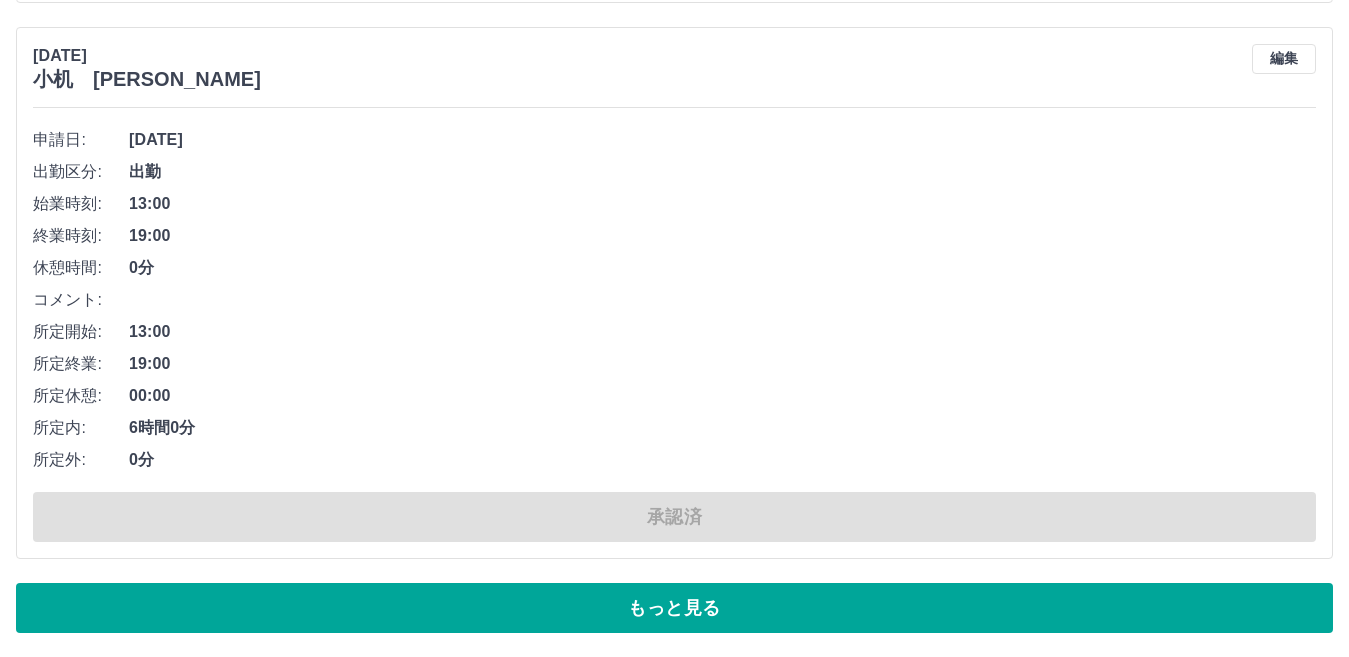 scroll, scrollTop: 13563, scrollLeft: 0, axis: vertical 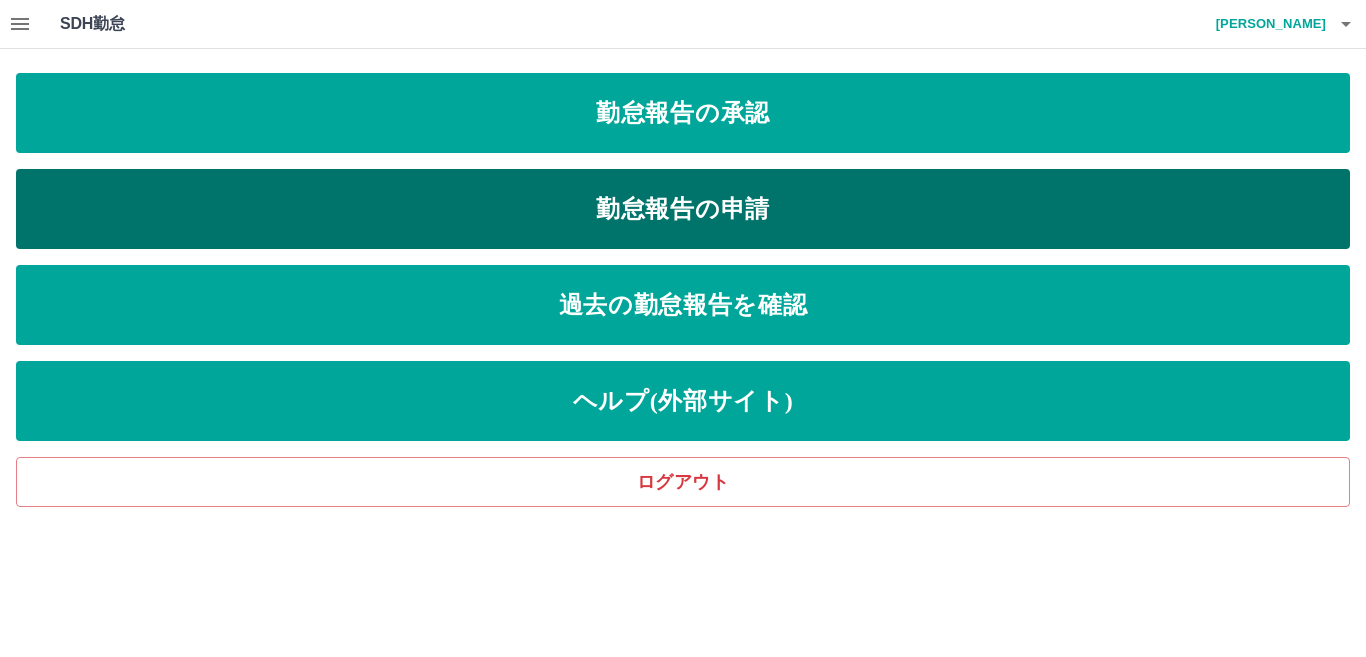 click on "勤怠報告の申請" at bounding box center [683, 209] 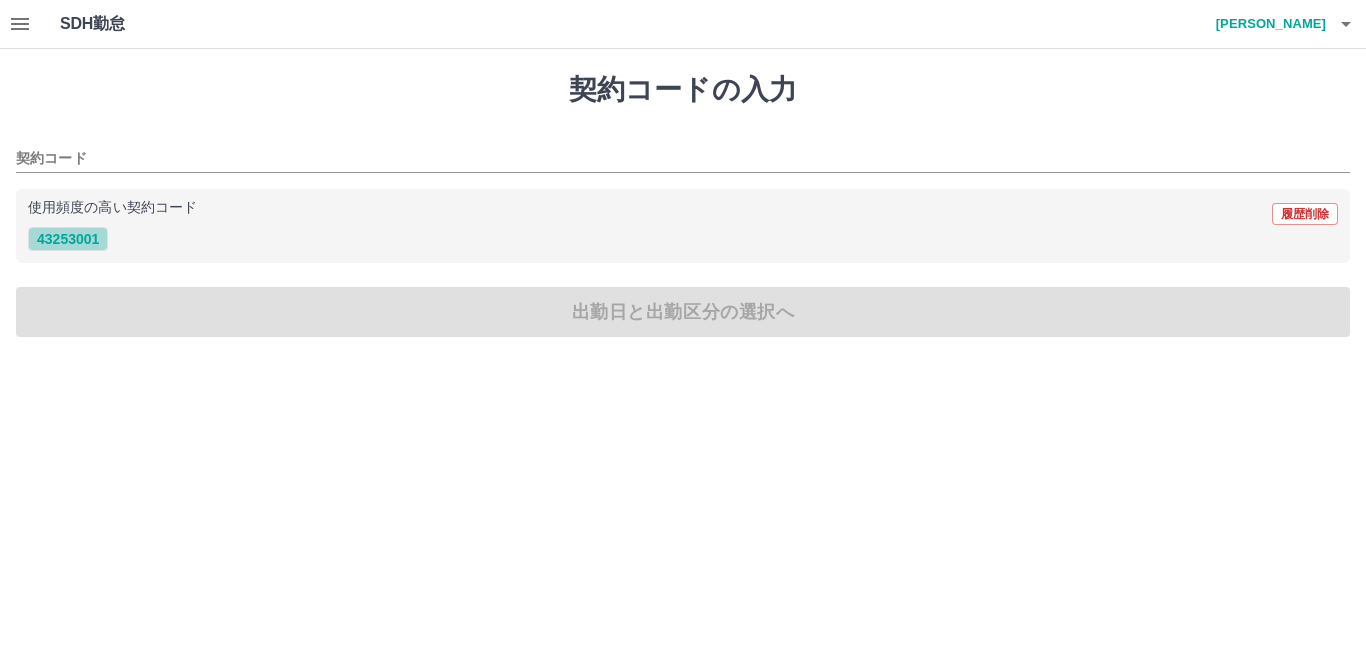 click on "43253001" at bounding box center (68, 239) 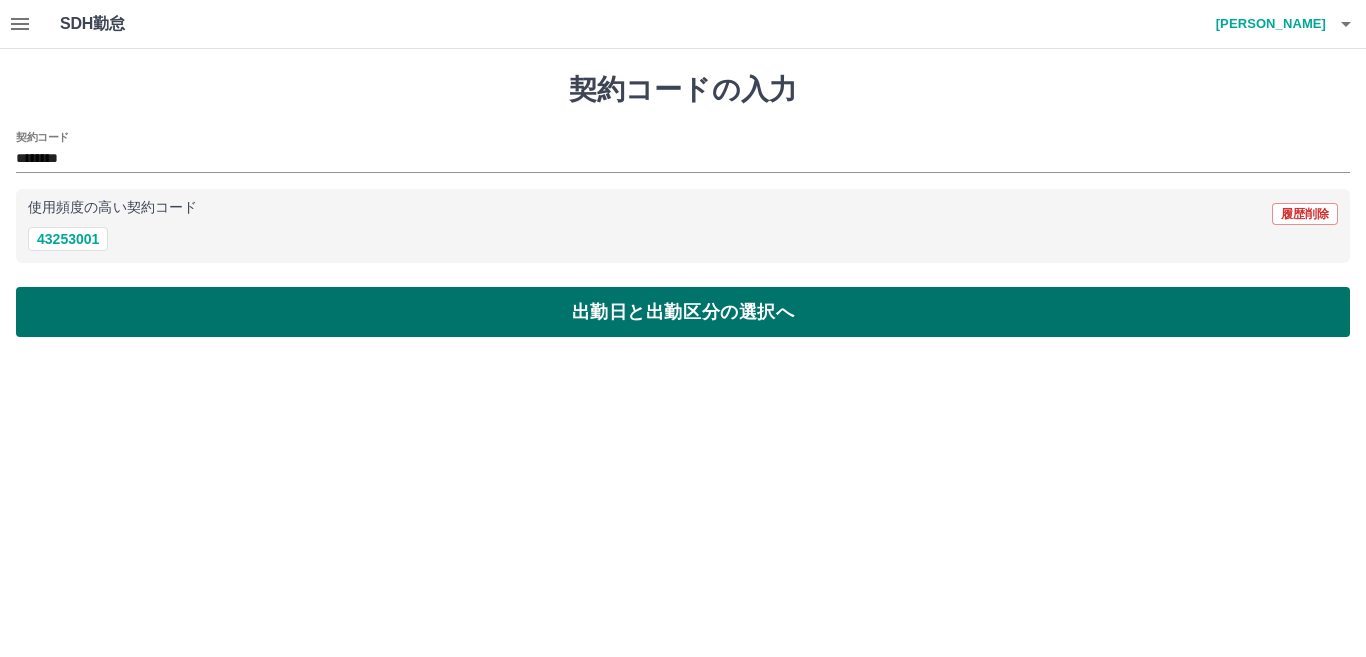 click on "出勤日と出勤区分の選択へ" at bounding box center (683, 312) 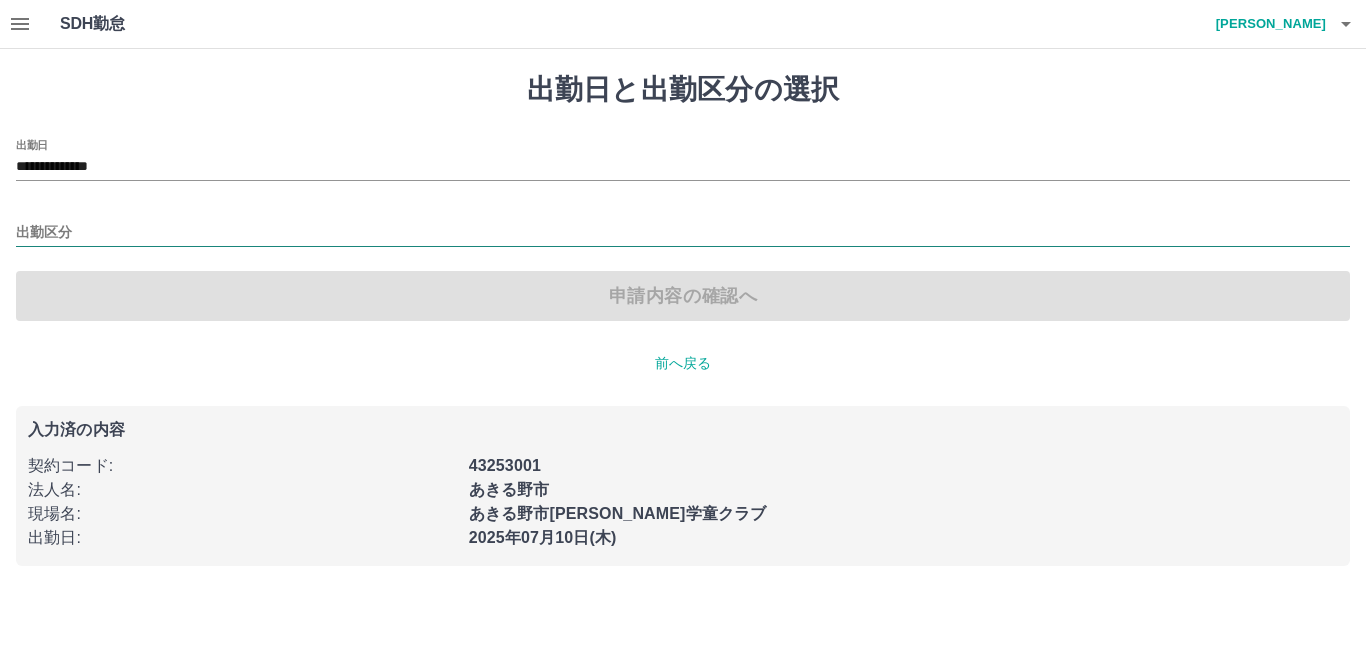 click on "出勤区分" at bounding box center [683, 233] 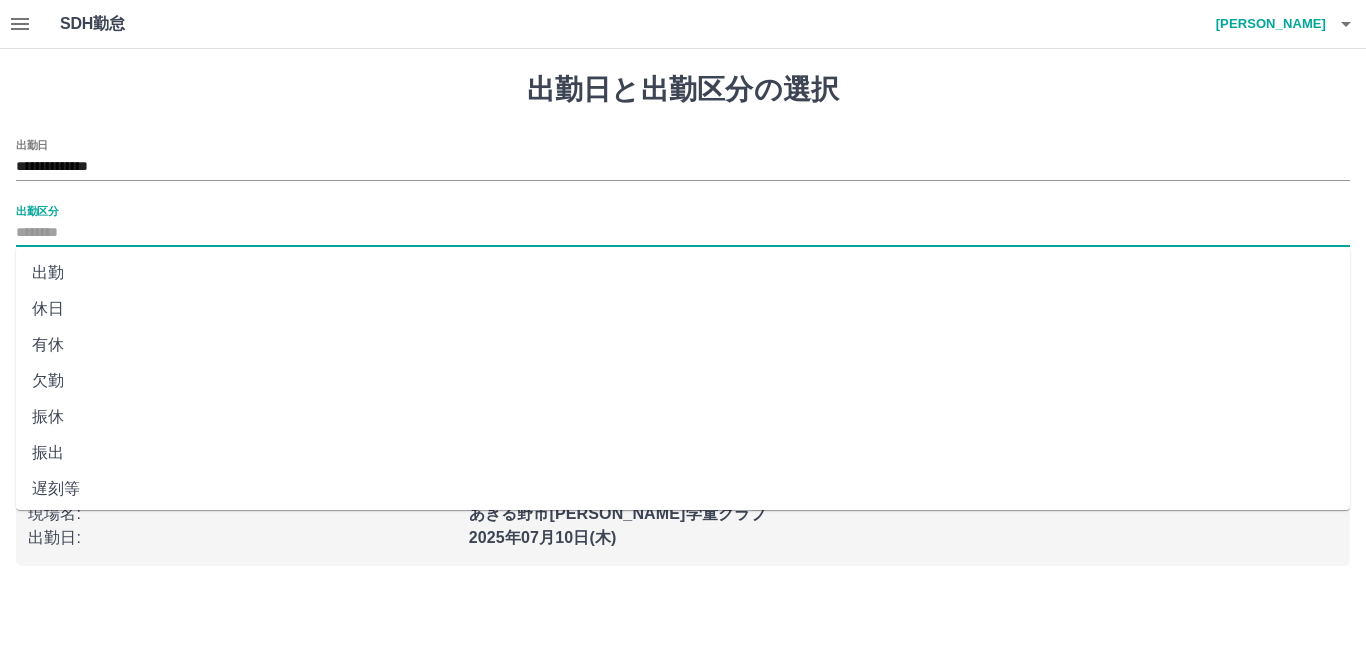 click on "出勤" at bounding box center (683, 273) 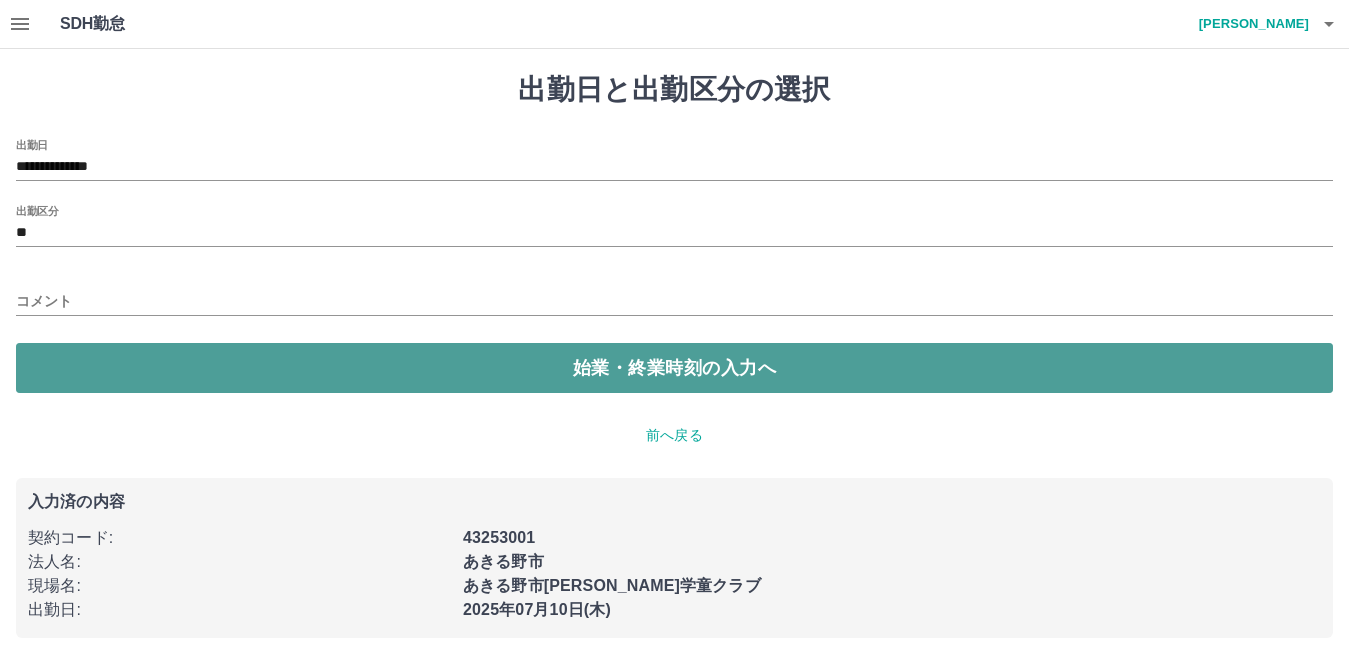 click on "始業・終業時刻の入力へ" at bounding box center [674, 368] 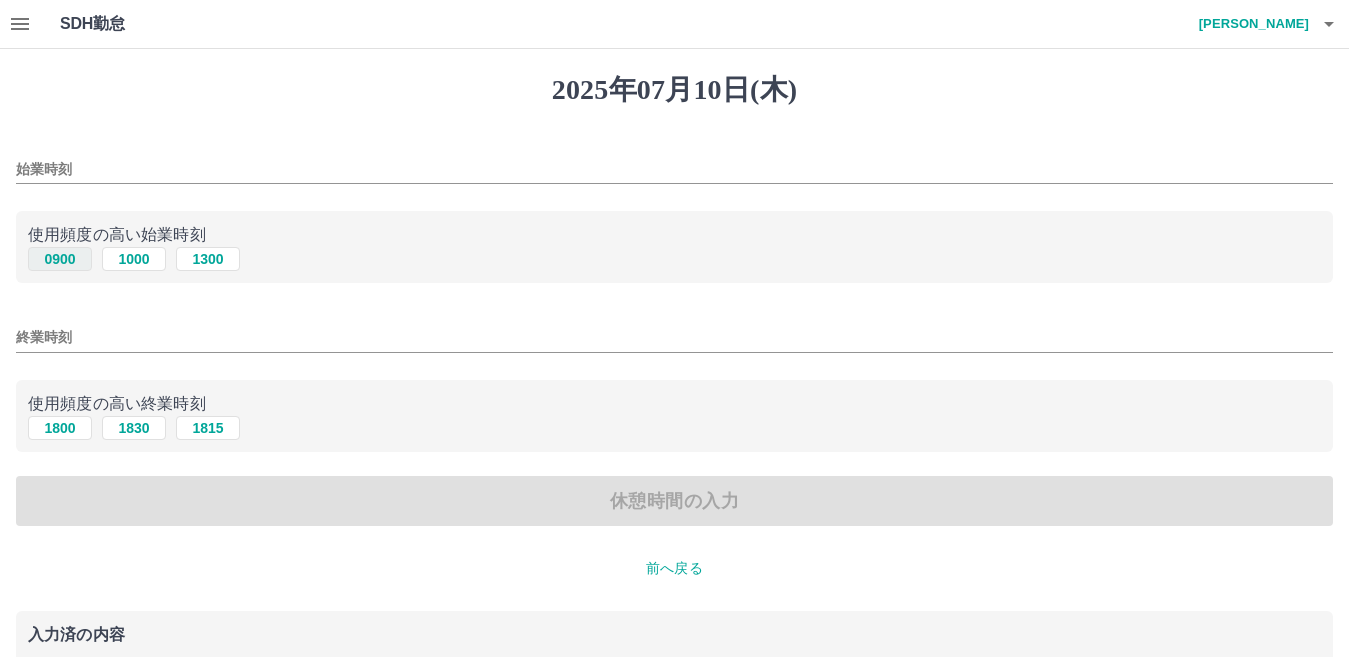 click on "0900" at bounding box center [60, 259] 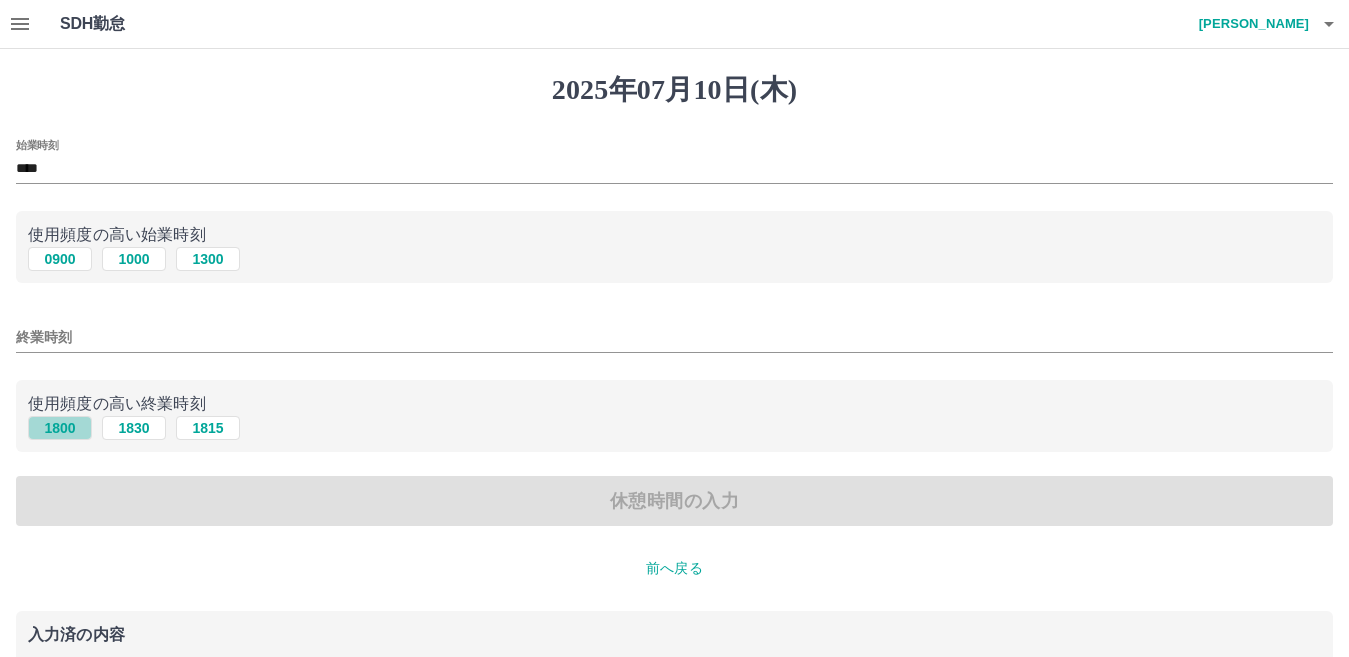 click on "1800" at bounding box center [60, 428] 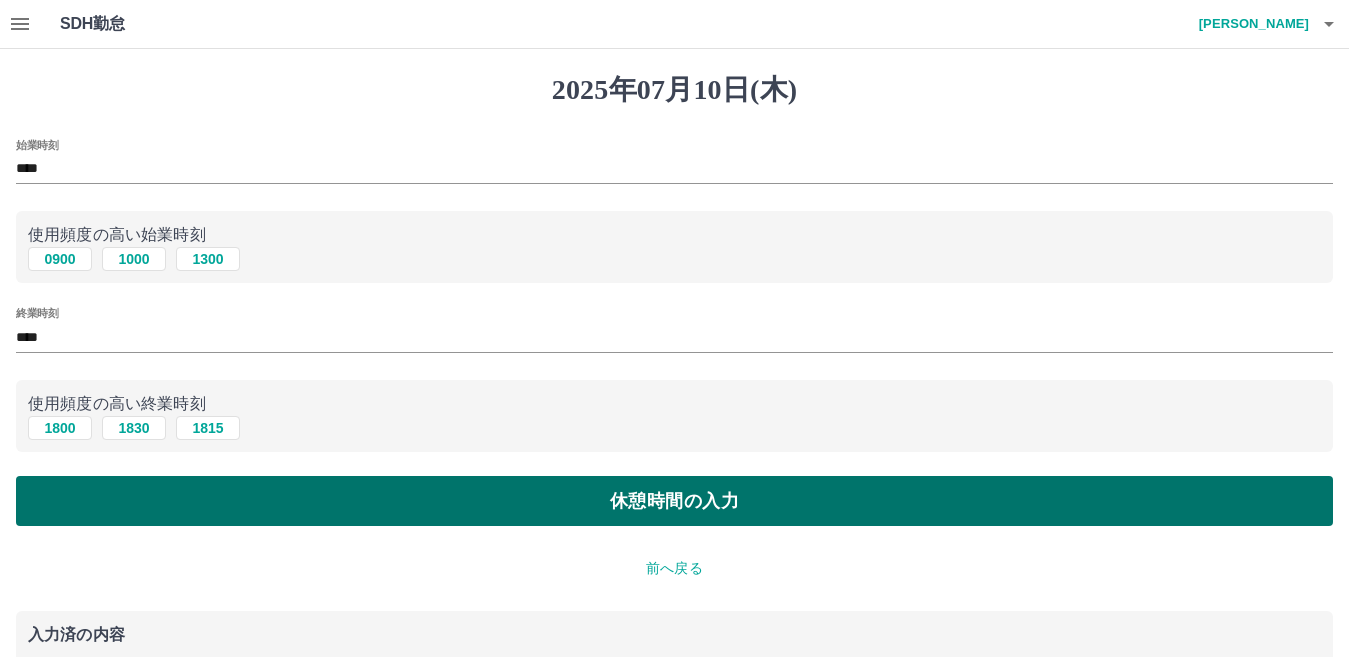 click on "休憩時間の入力" at bounding box center (674, 501) 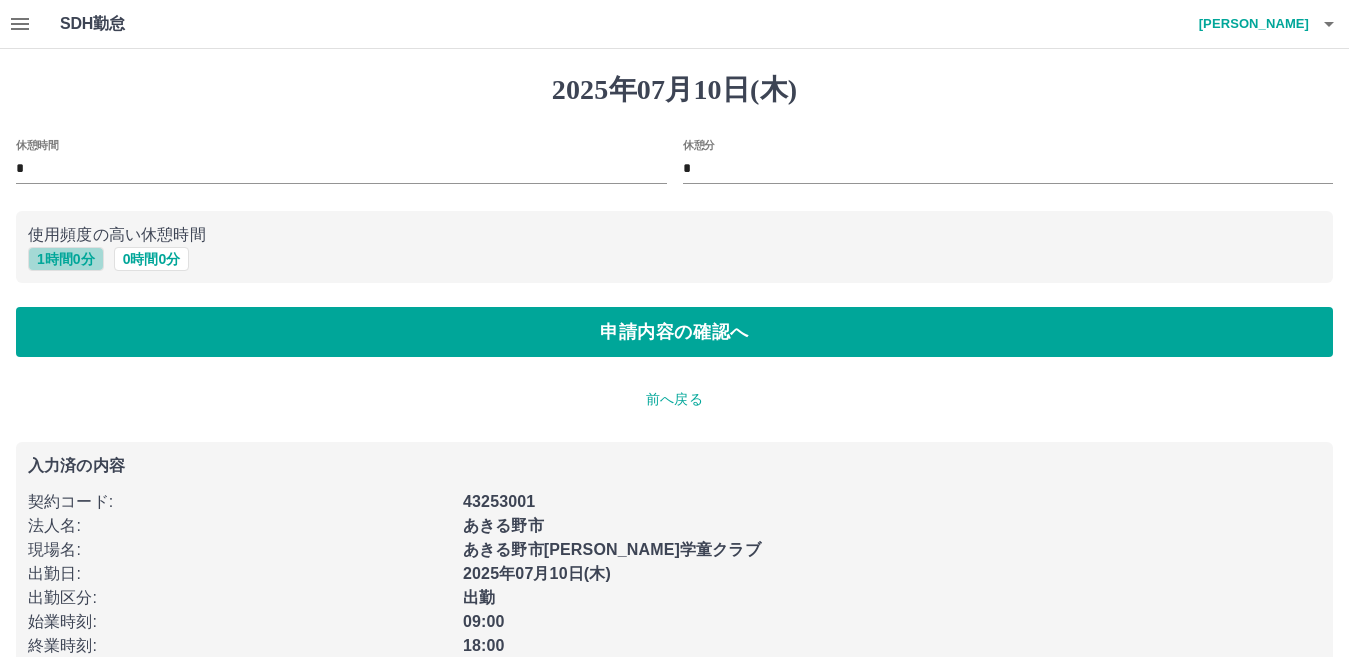 click on "1 時間 0 分" at bounding box center (66, 259) 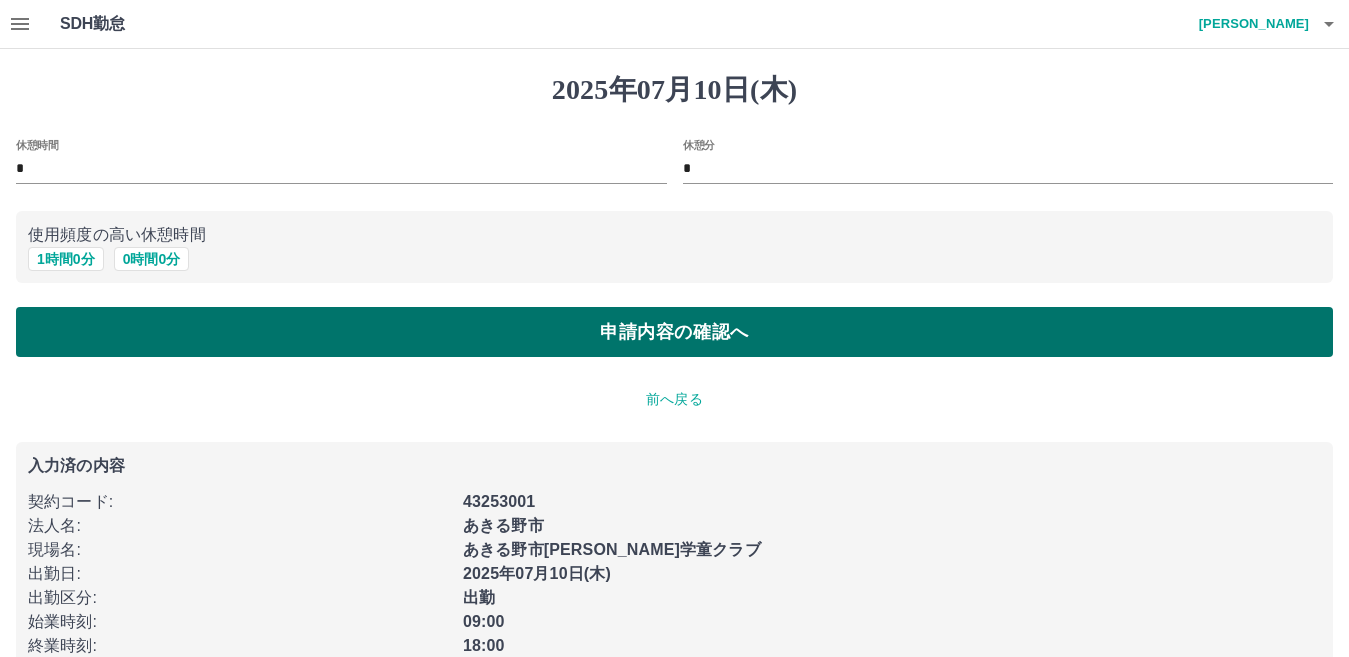 click on "申請内容の確認へ" at bounding box center [674, 332] 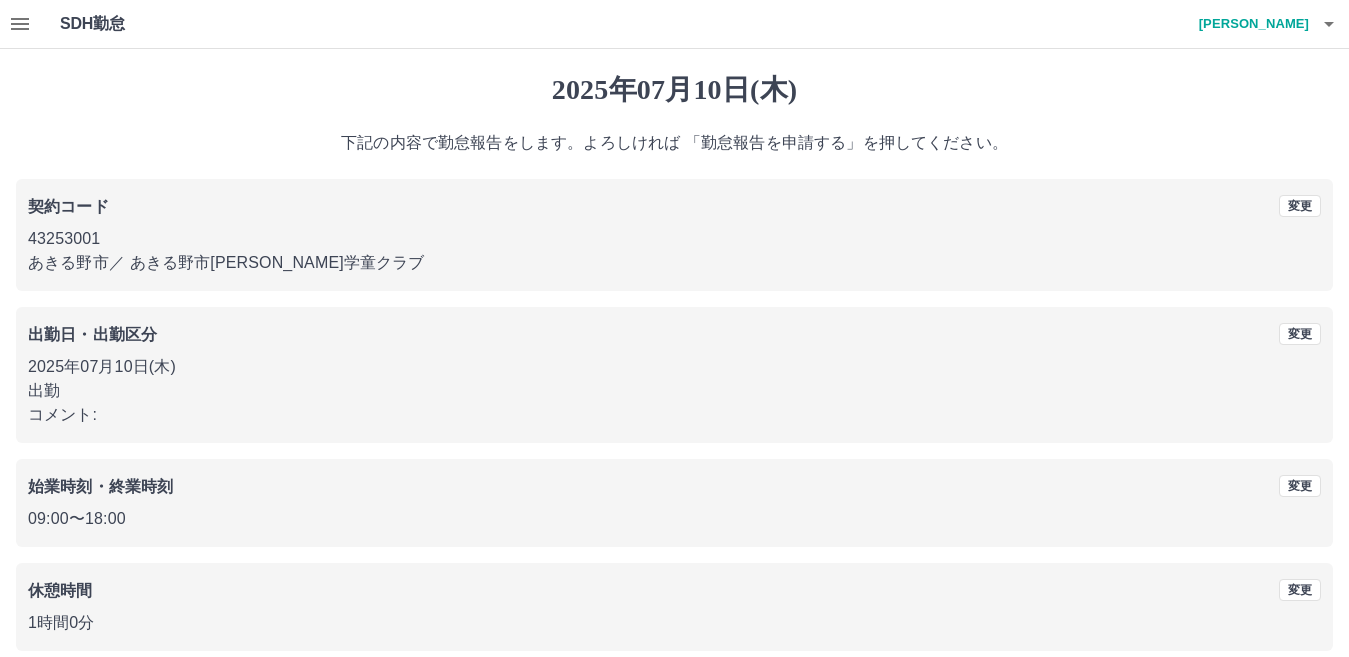 scroll, scrollTop: 92, scrollLeft: 0, axis: vertical 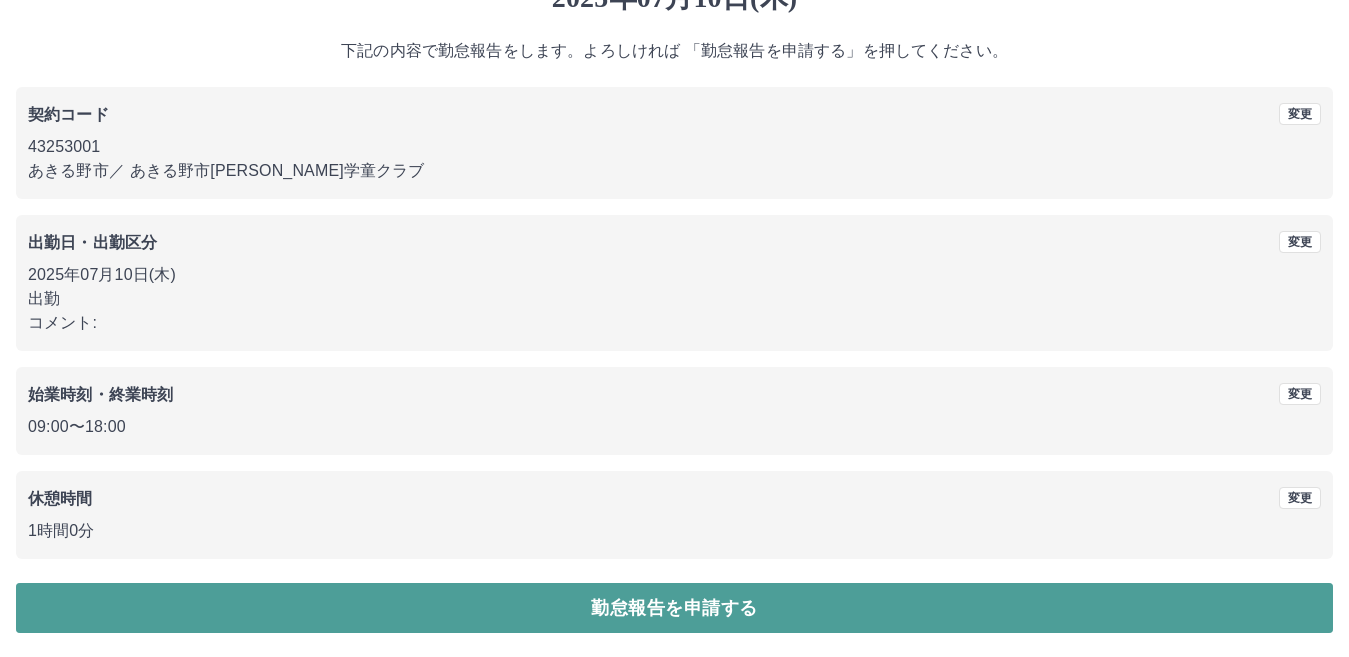 click on "勤怠報告を申請する" at bounding box center (674, 608) 